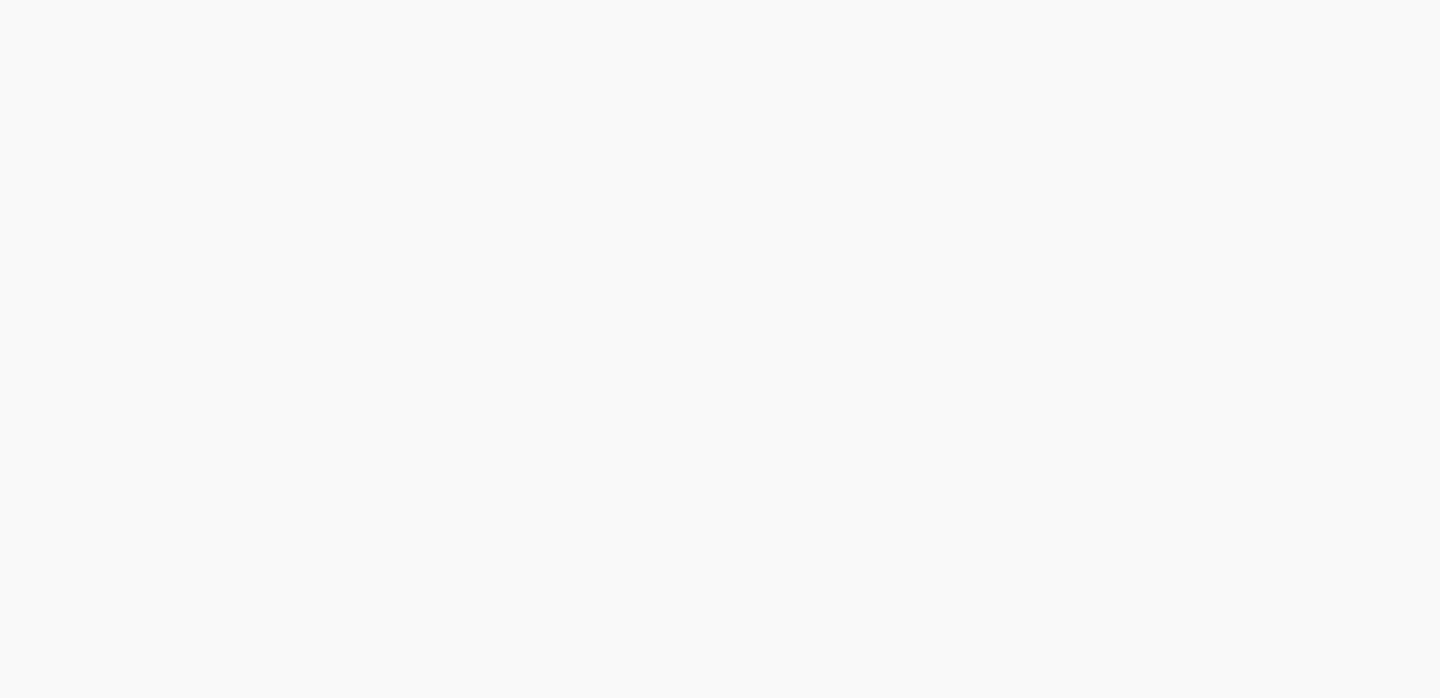 scroll, scrollTop: 0, scrollLeft: 0, axis: both 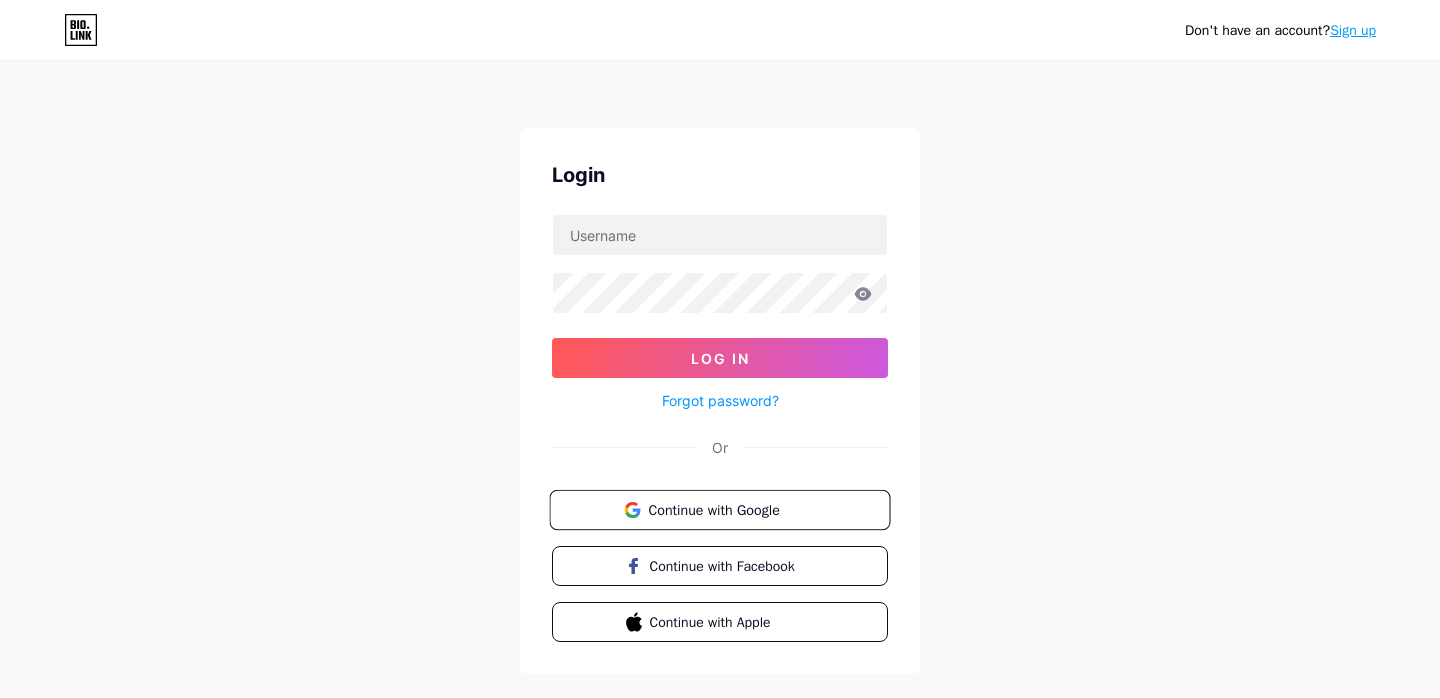 click on "Continue with Google" at bounding box center (719, 510) 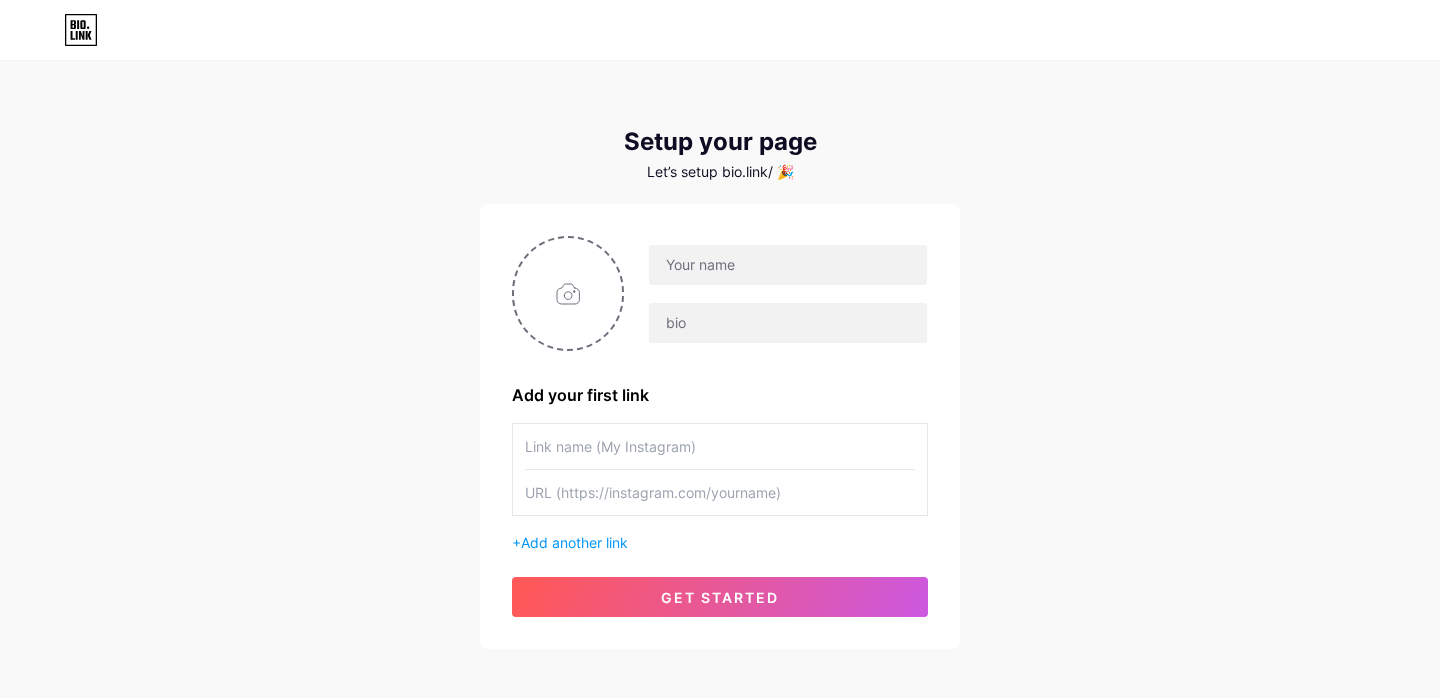 scroll, scrollTop: 0, scrollLeft: 0, axis: both 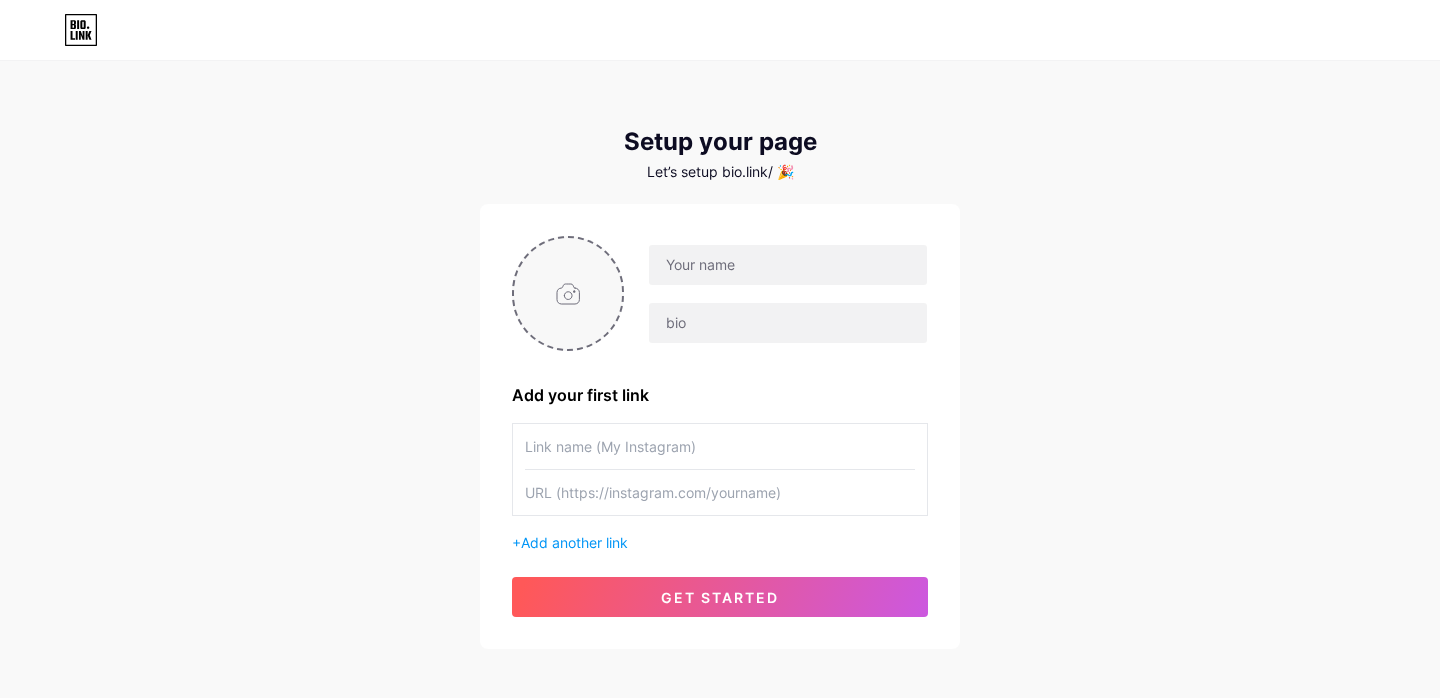 click at bounding box center (568, 293) 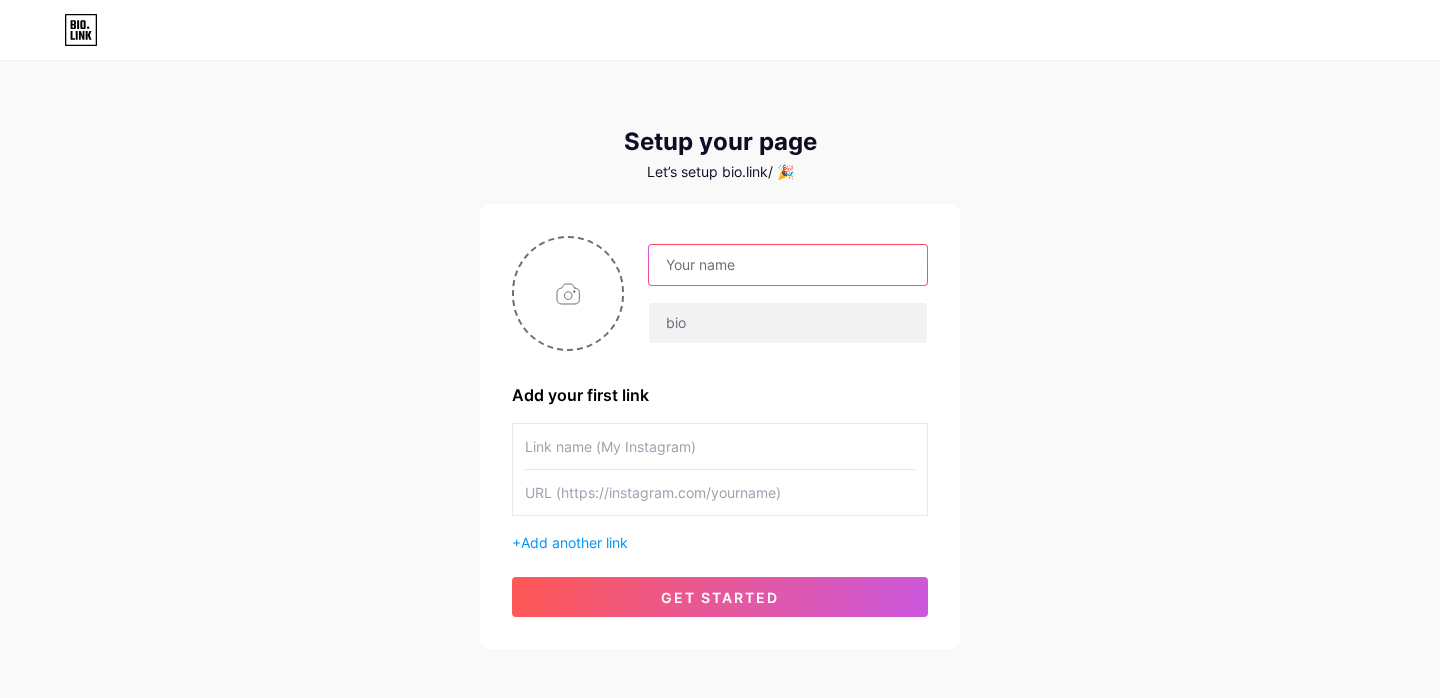 click at bounding box center [788, 265] 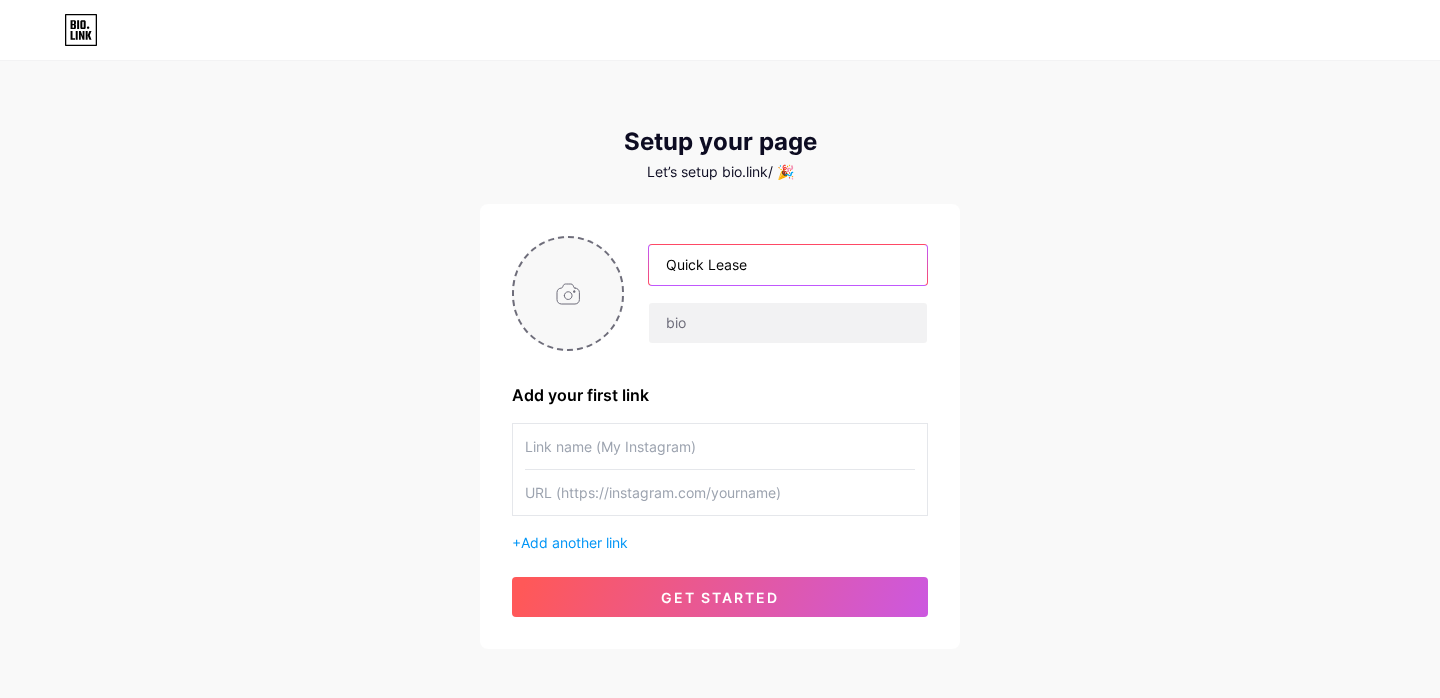 type on "Quick Lease" 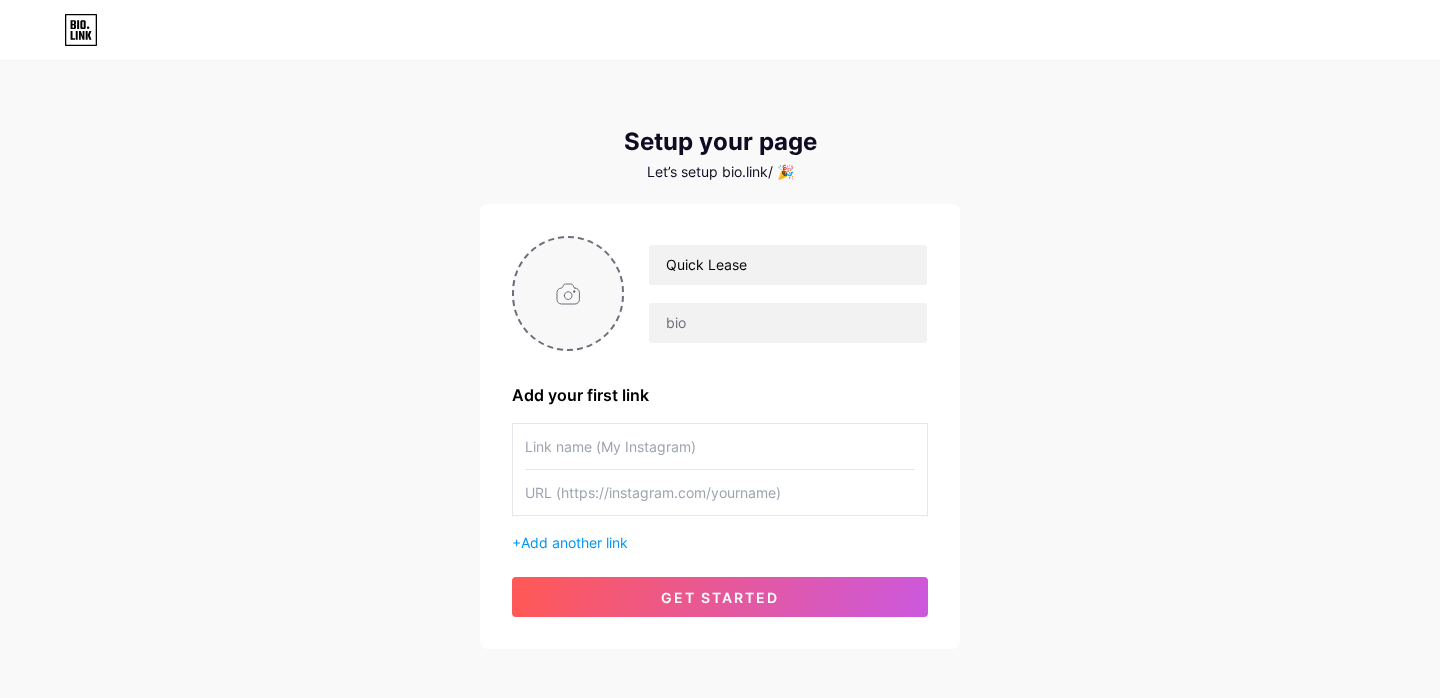 click at bounding box center (568, 293) 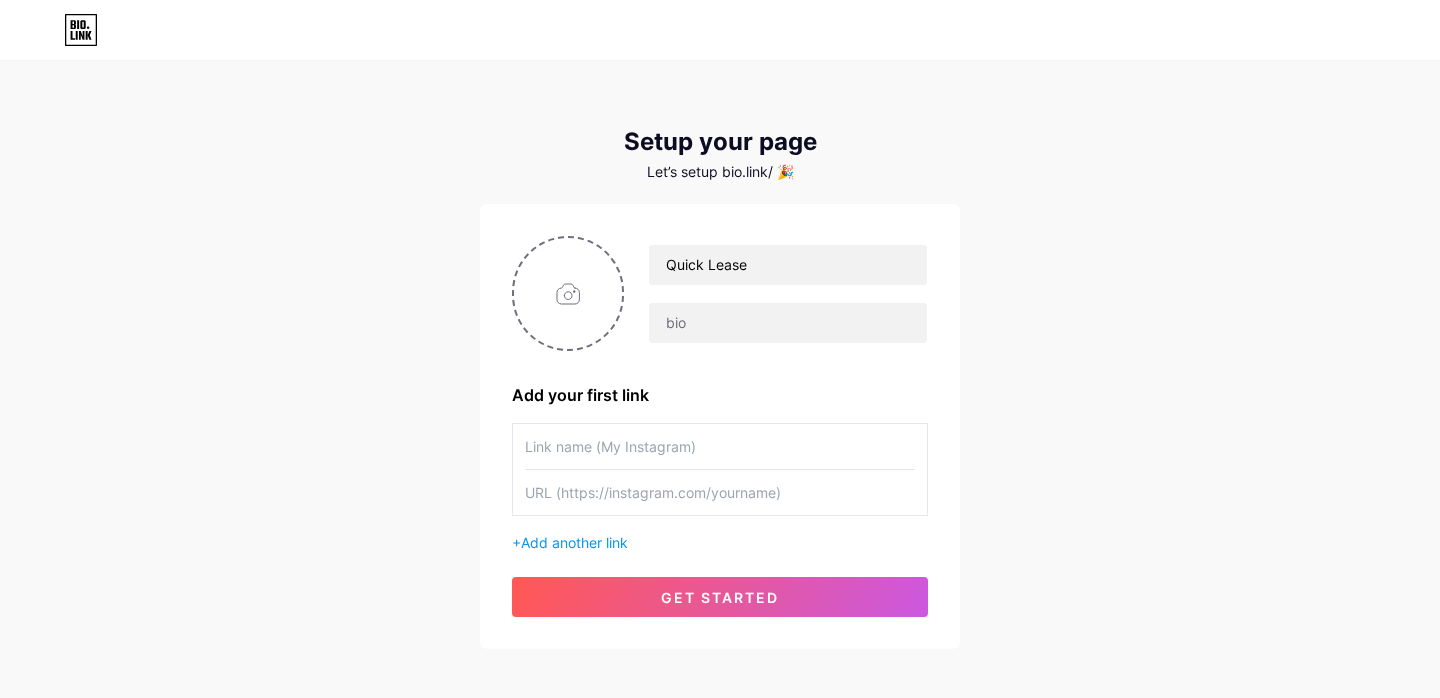 click at bounding box center [720, 446] 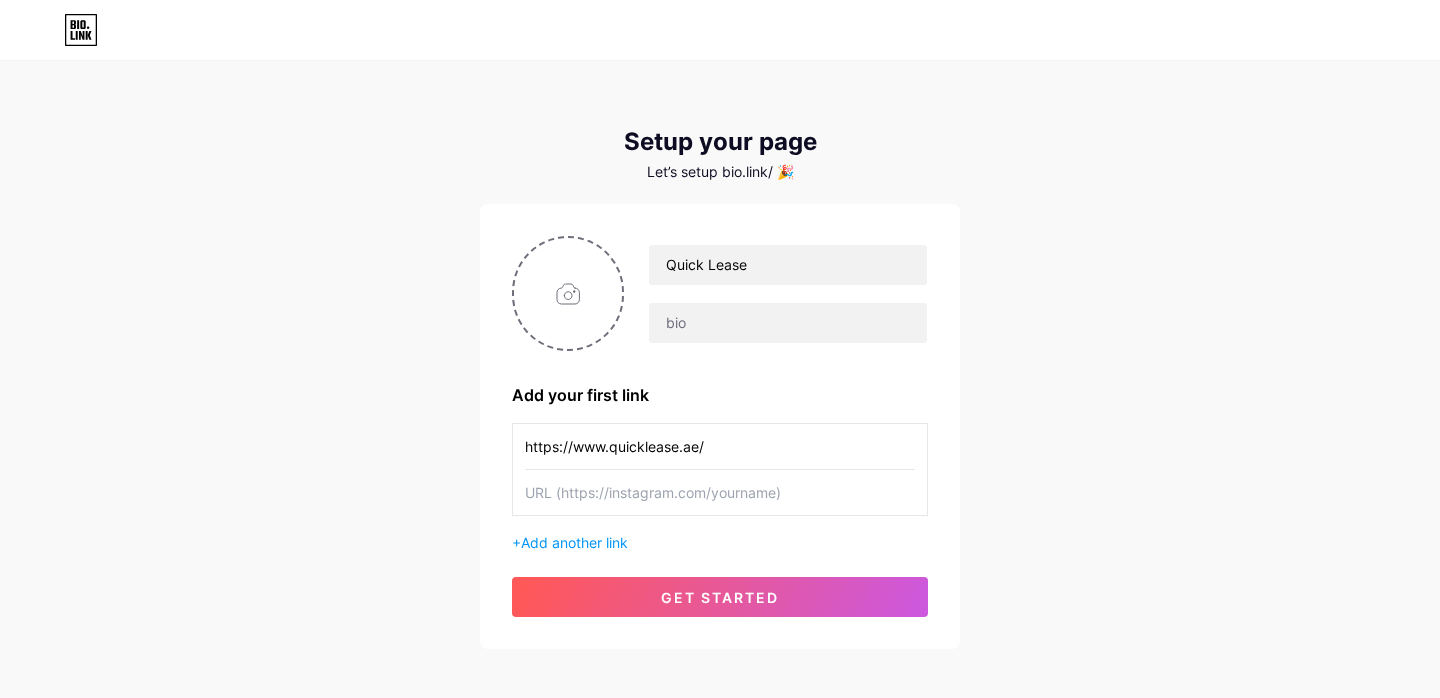 type on "https://www.quicklease.ae/" 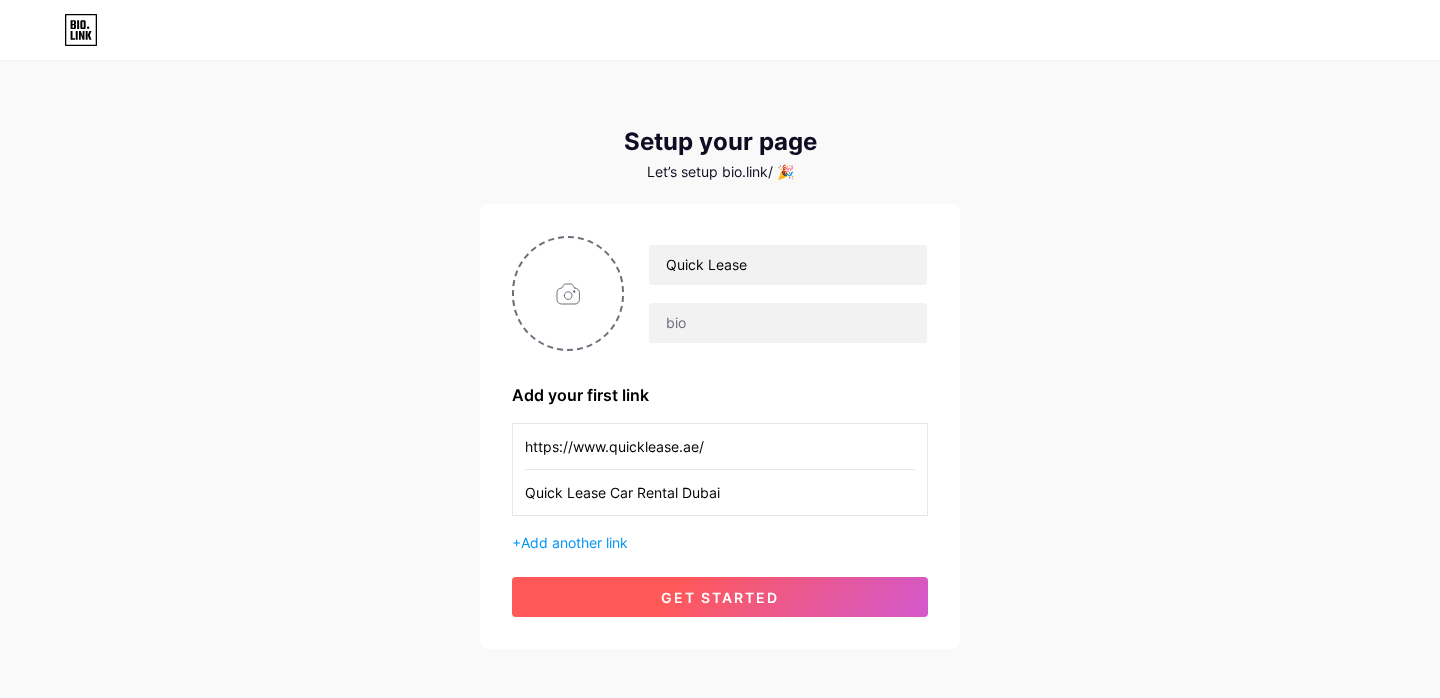 type on "Quick Lease Car Rental Dubai" 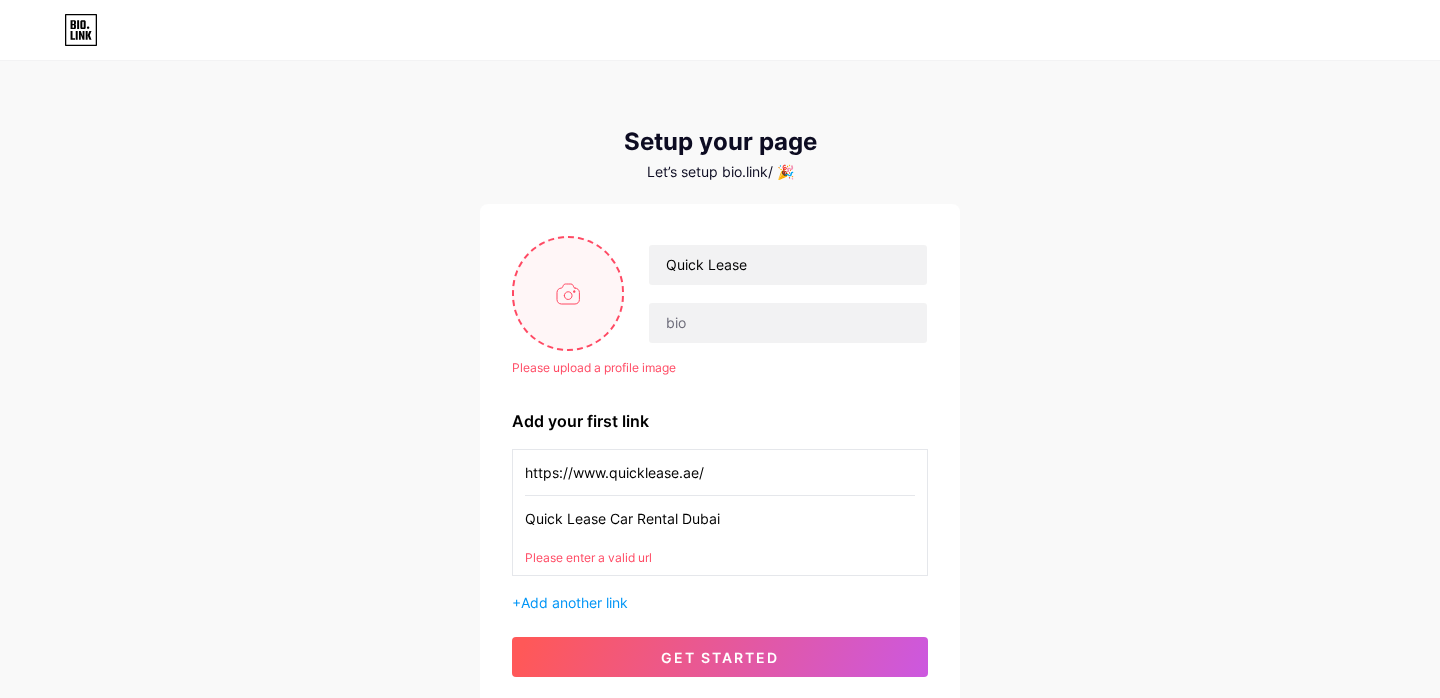 click at bounding box center [568, 293] 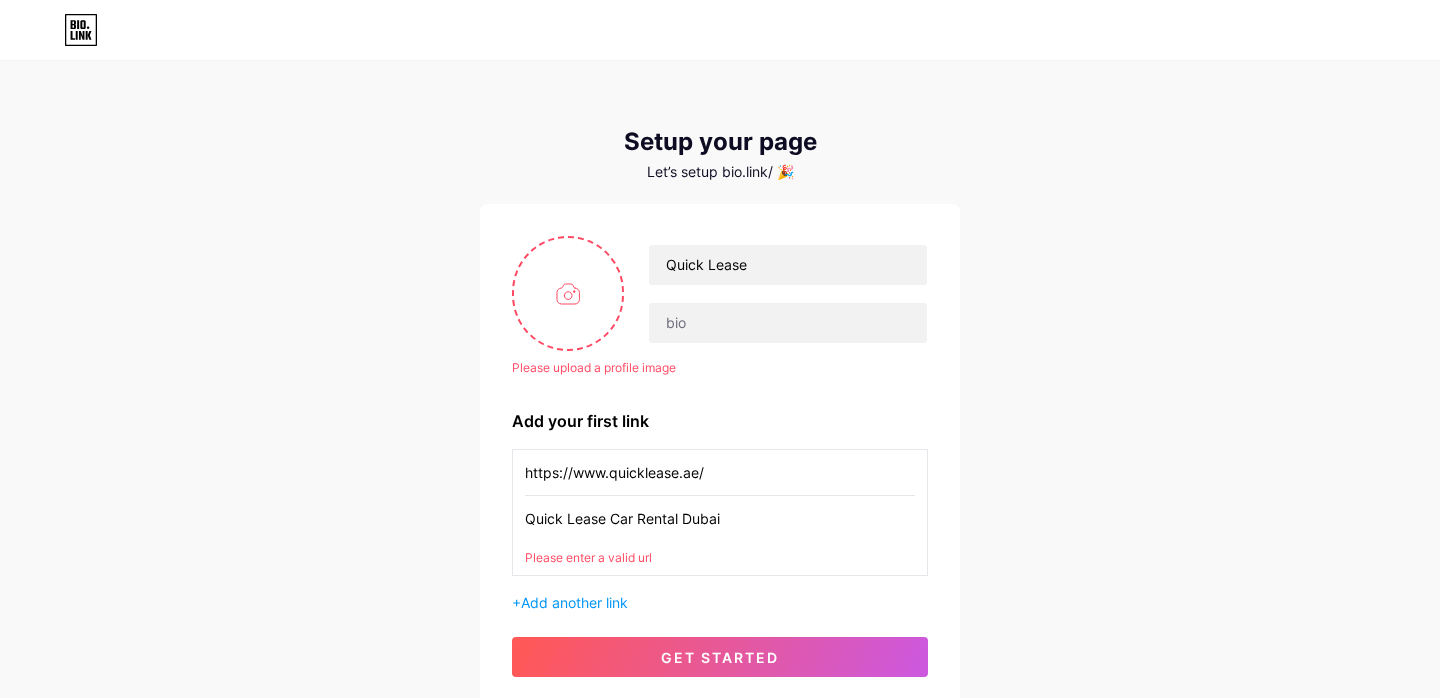 click on "Please upload a profile image   Quick Lease       Please upload a profile image   Add your first link   https://www.quicklease.ae/   Quick Lease Car Rental Dubai   Please enter a valid url
+  Add another link     get started" at bounding box center (720, 456) 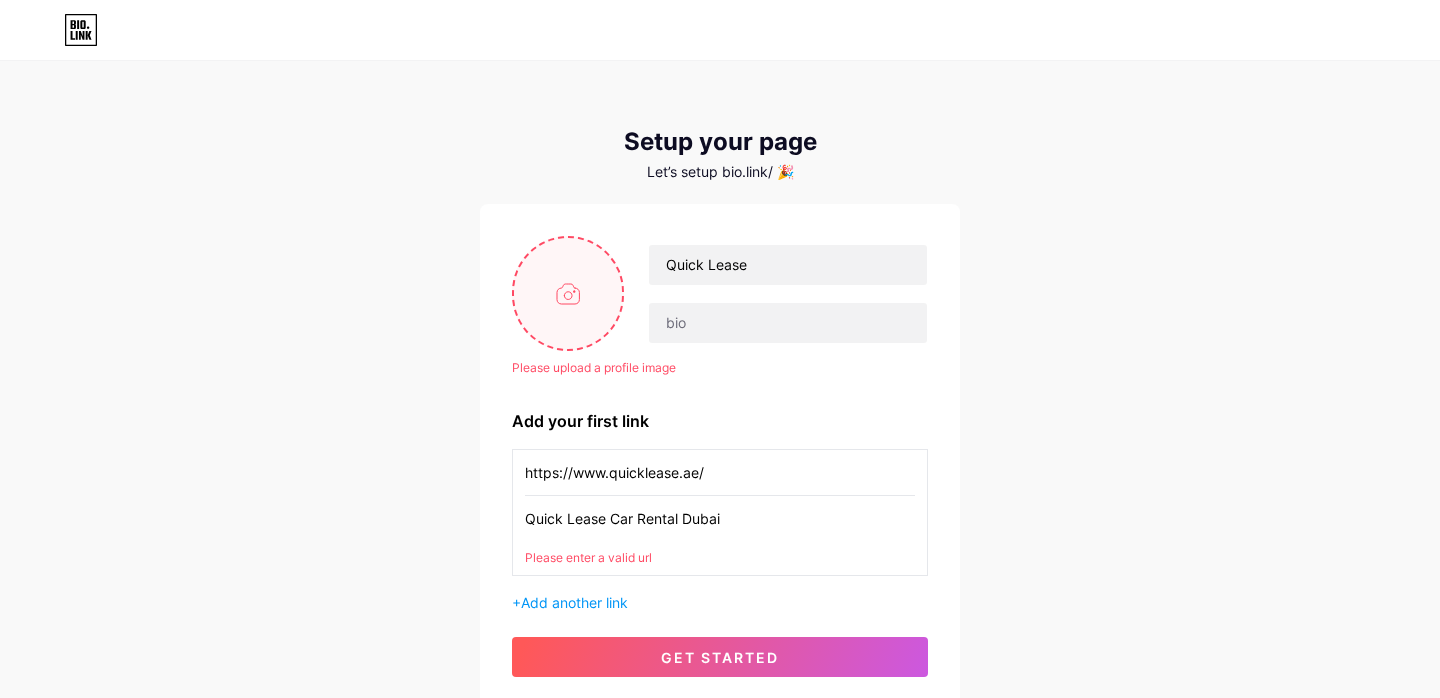 click at bounding box center [568, 293] 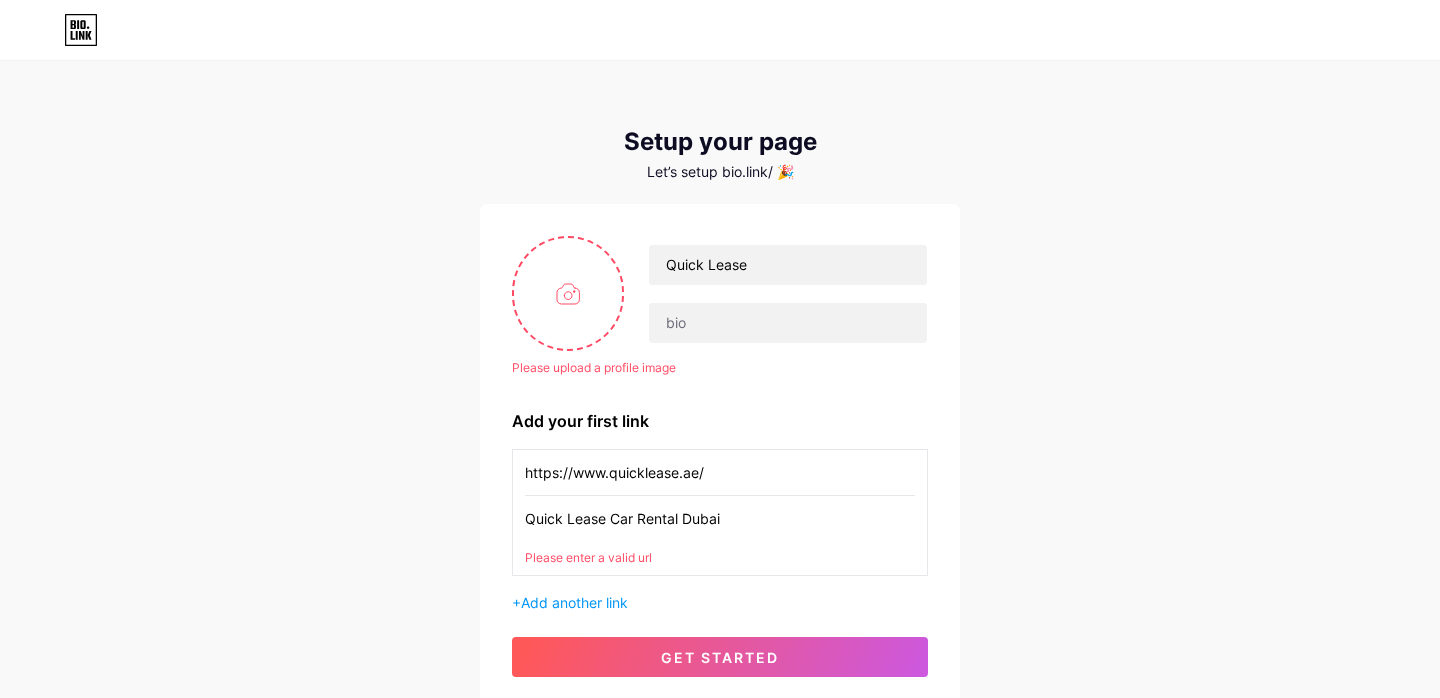 click on "Setup your page   Let’s setup bio.link/ 🎉             Please upload a profile image   Quick Lease       Please upload a profile image   Add your first link   https://www.quicklease.ae/   Quick Lease Car Rental Dubai   Please enter a valid url
+  Add another link     get started" at bounding box center [720, 386] 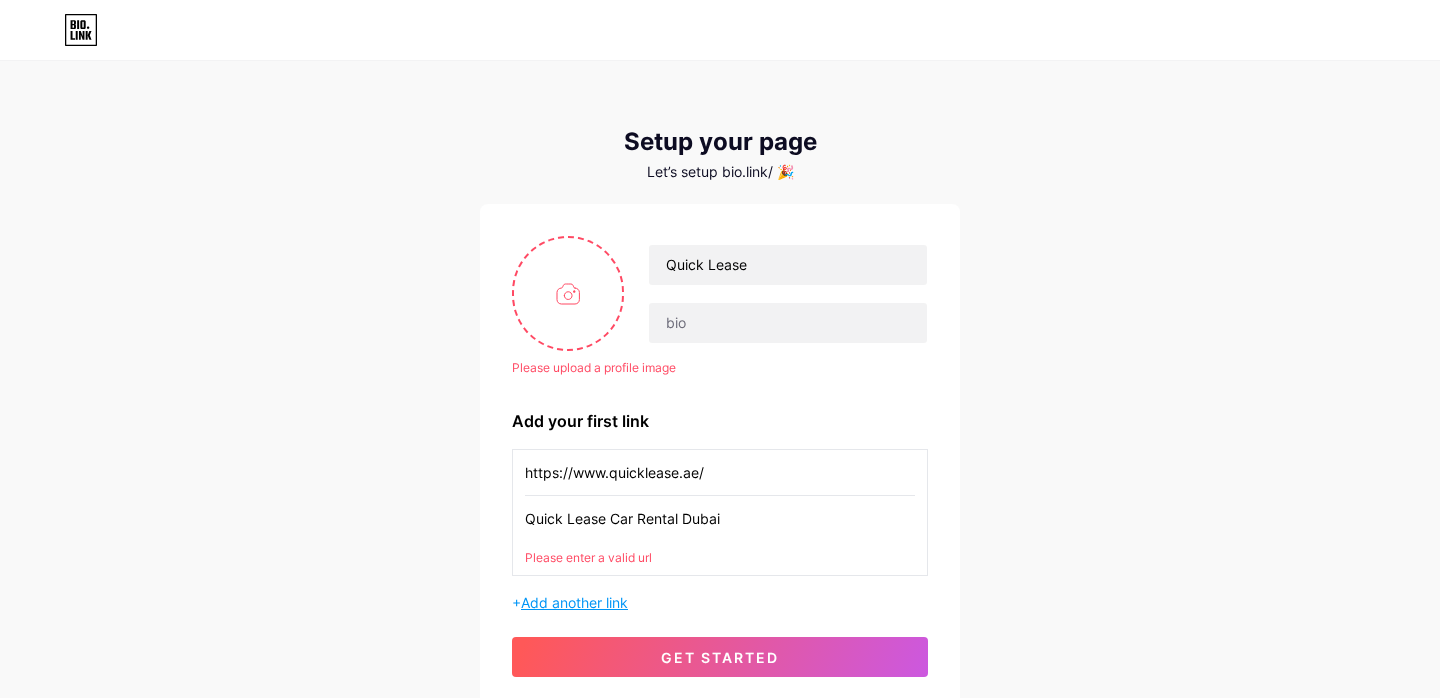click on "Add another link" at bounding box center [574, 602] 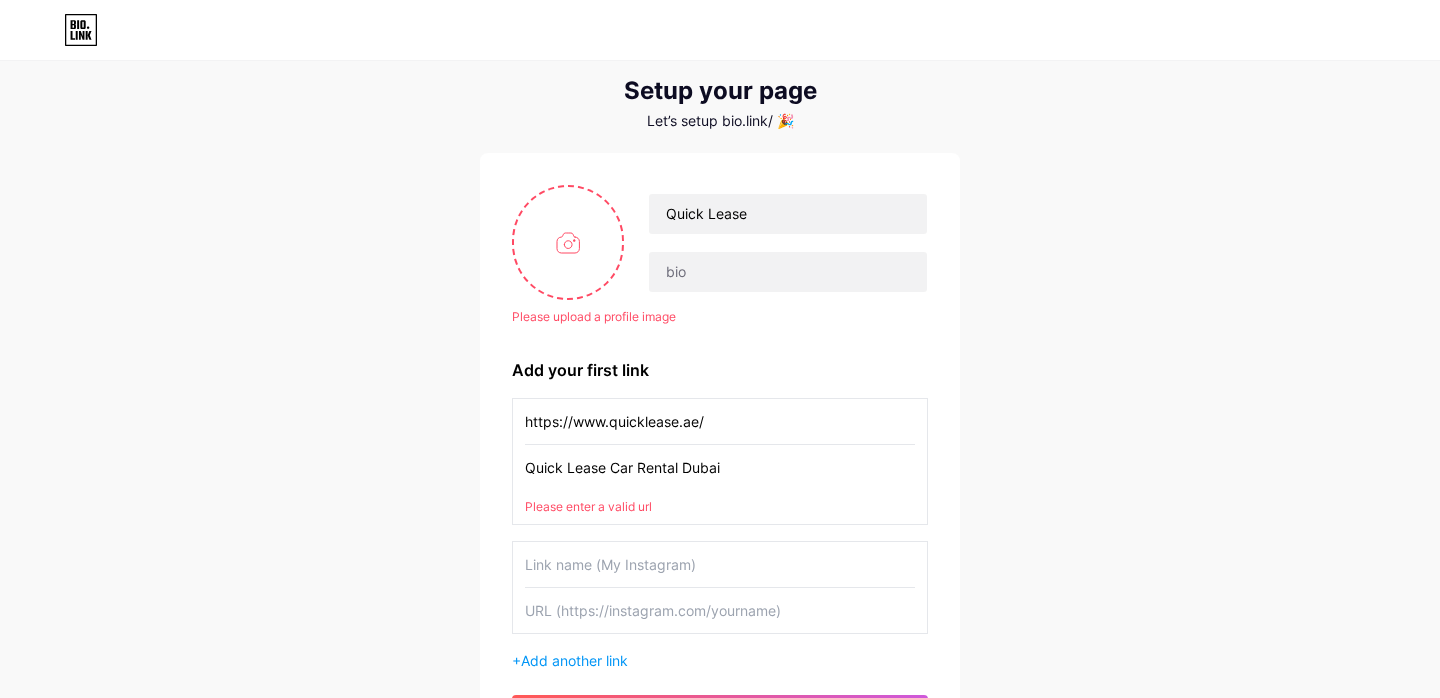 scroll, scrollTop: 53, scrollLeft: 0, axis: vertical 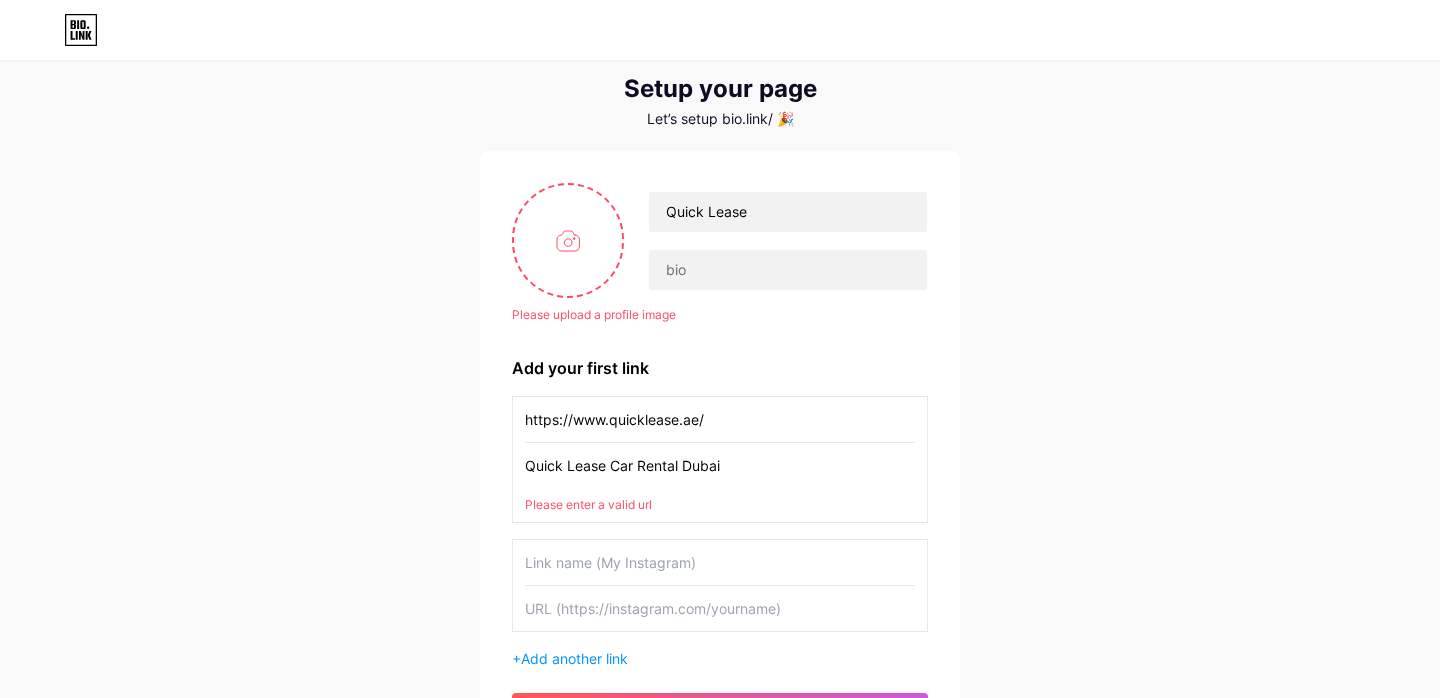click on "Quick Lease Car Rental Dubai" at bounding box center [720, 465] 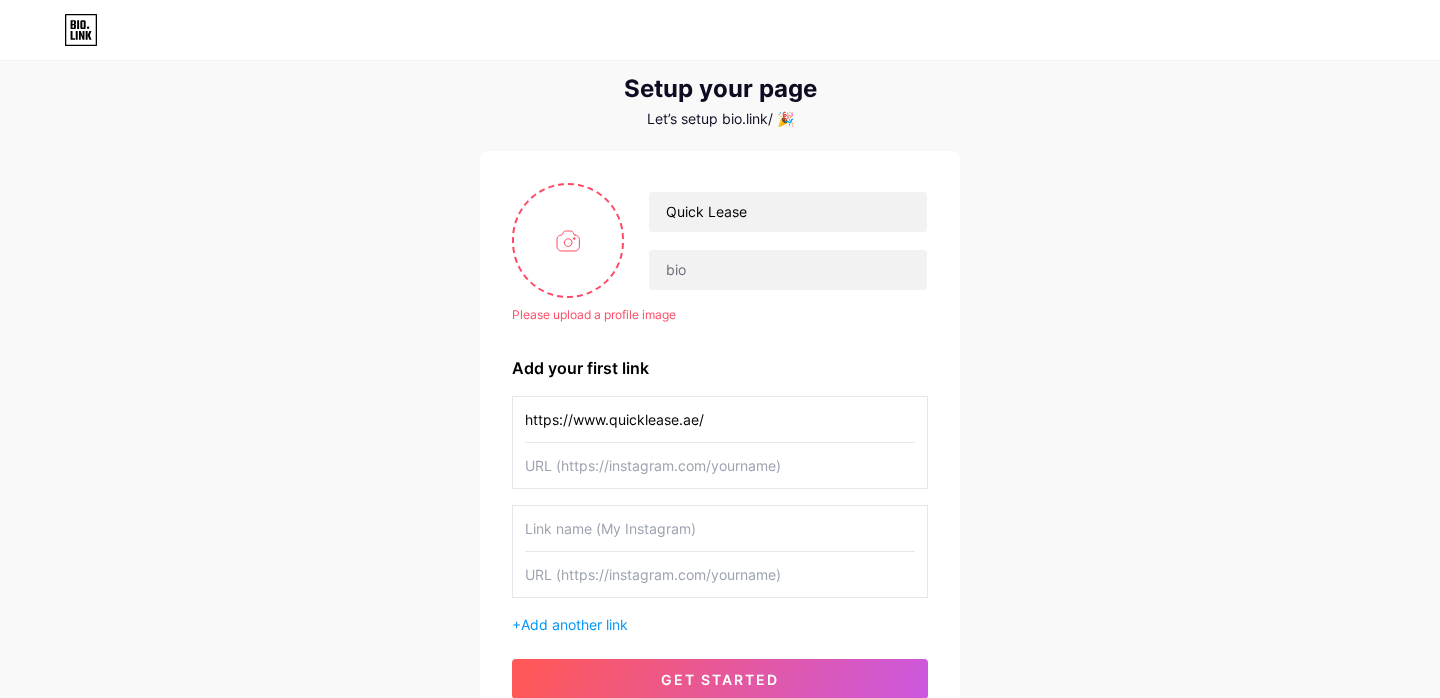 type 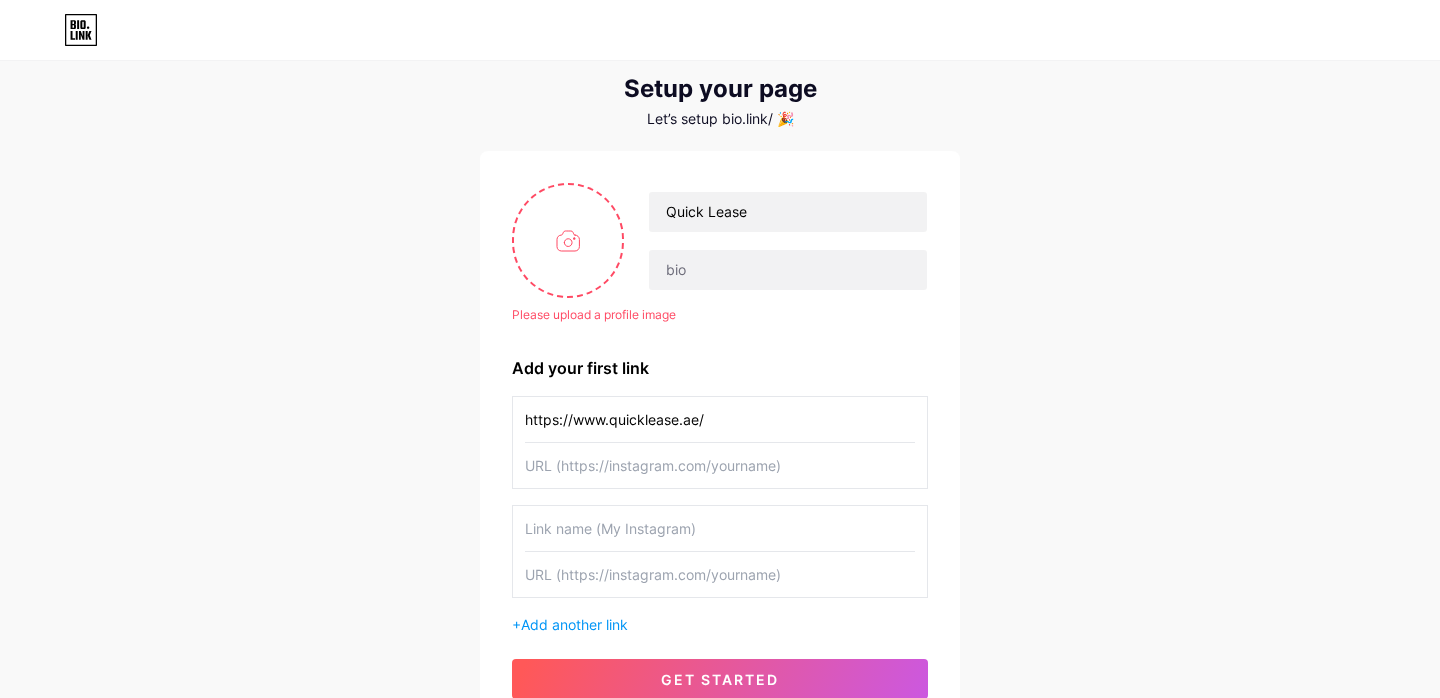 click on "https://www.quicklease.ae/" at bounding box center (720, 419) 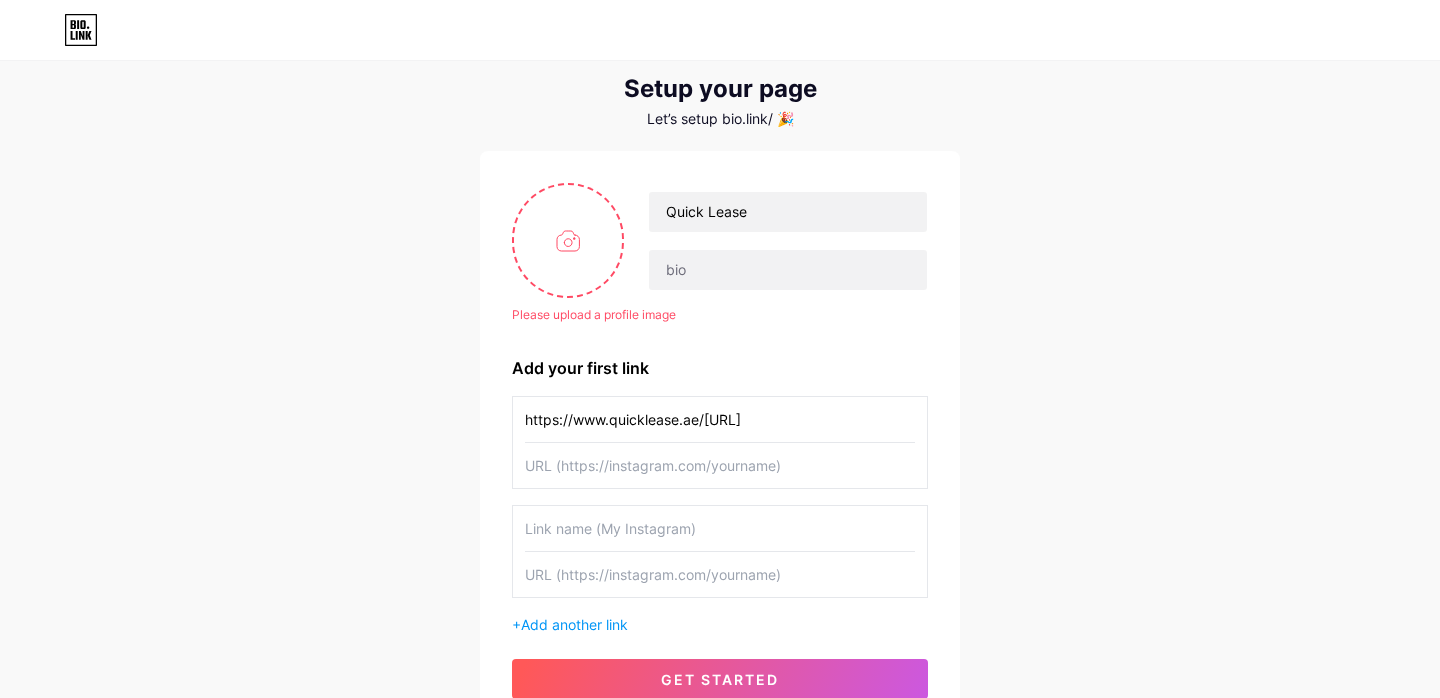 drag, startPoint x: 704, startPoint y: 419, endPoint x: 500, endPoint y: 427, distance: 204.1568 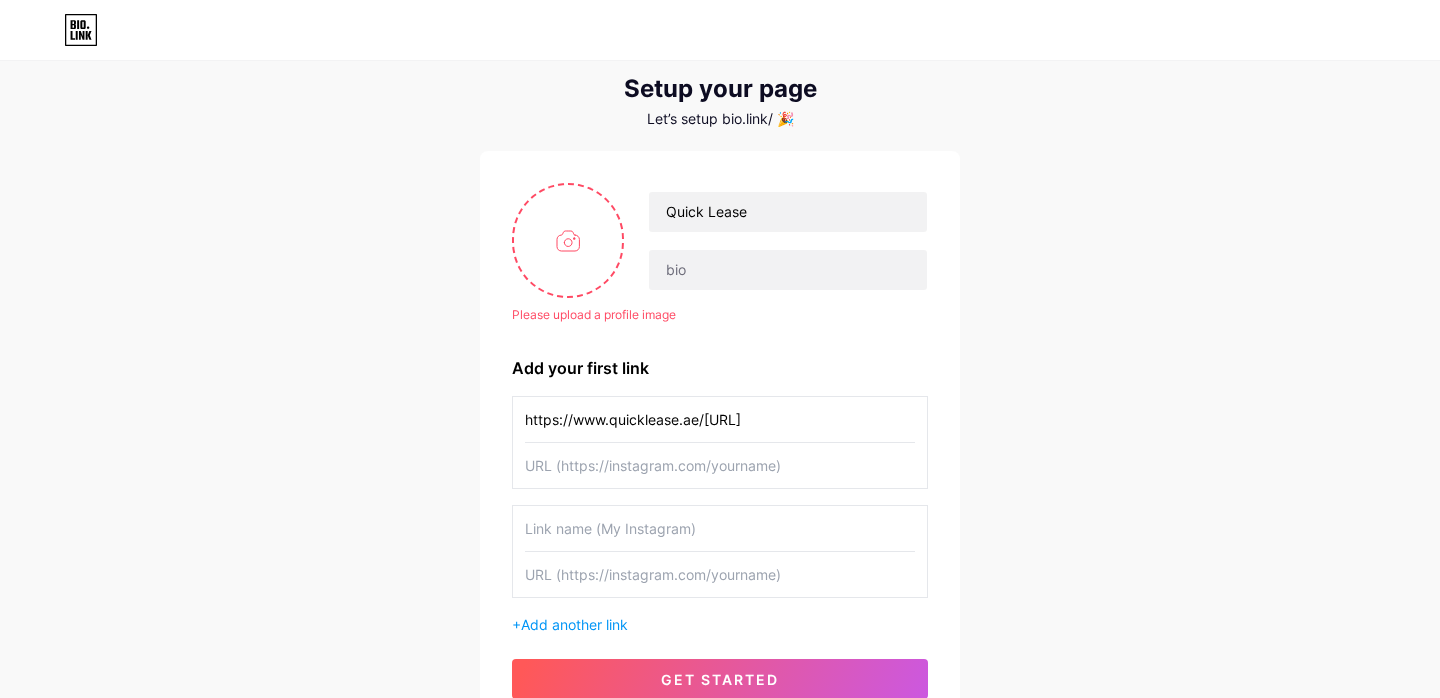 click on "Please upload a profile image   Quick Lease       Please upload a profile image   Add your first link   https://www.quicklease.ae/[URL]
+  Add another link     get started" at bounding box center [720, 441] 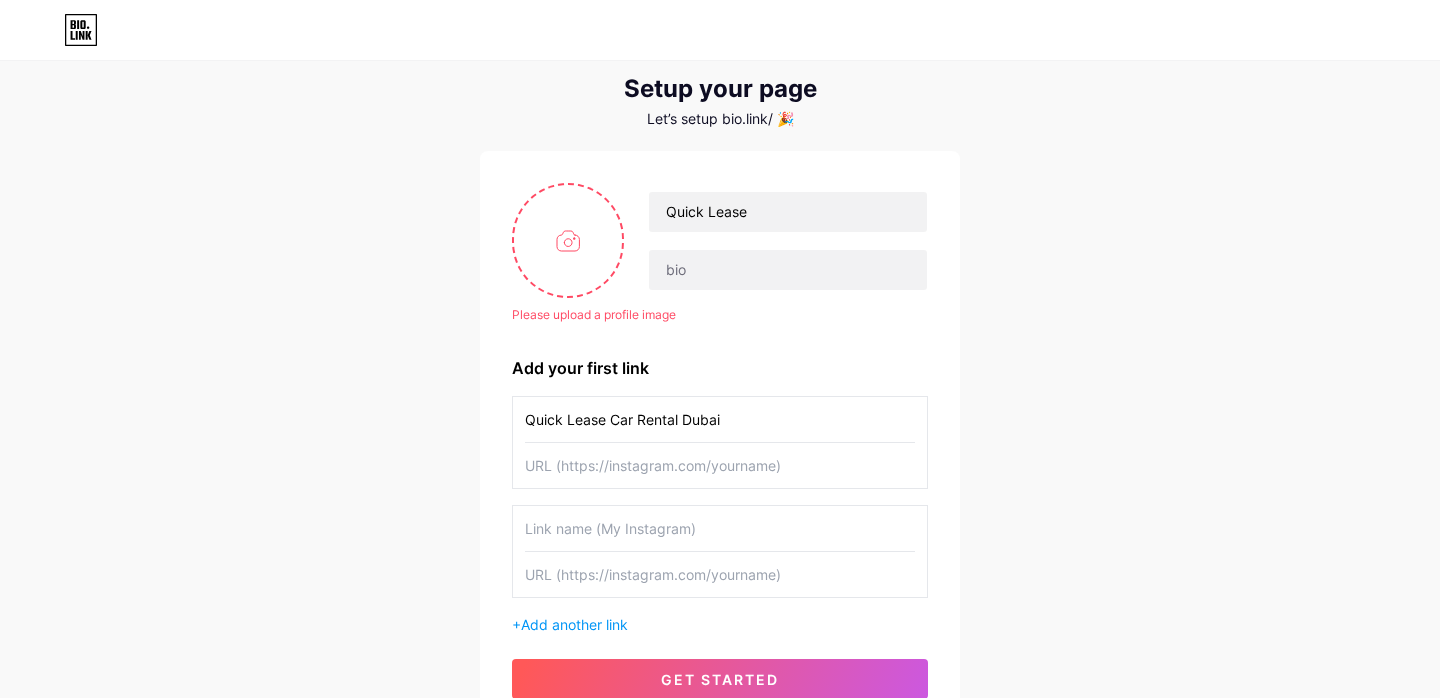 type on "Quick Lease Car Rental Dubai" 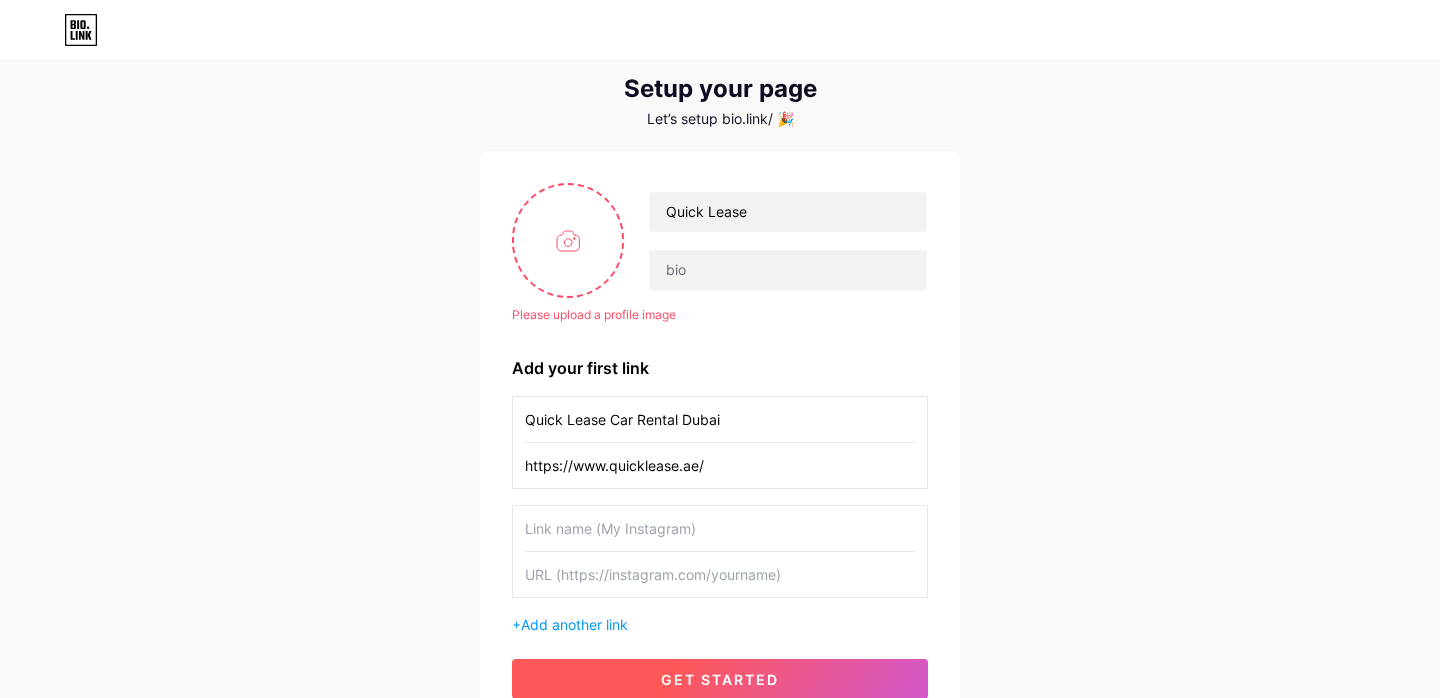 type on "https://www.quicklease.ae/" 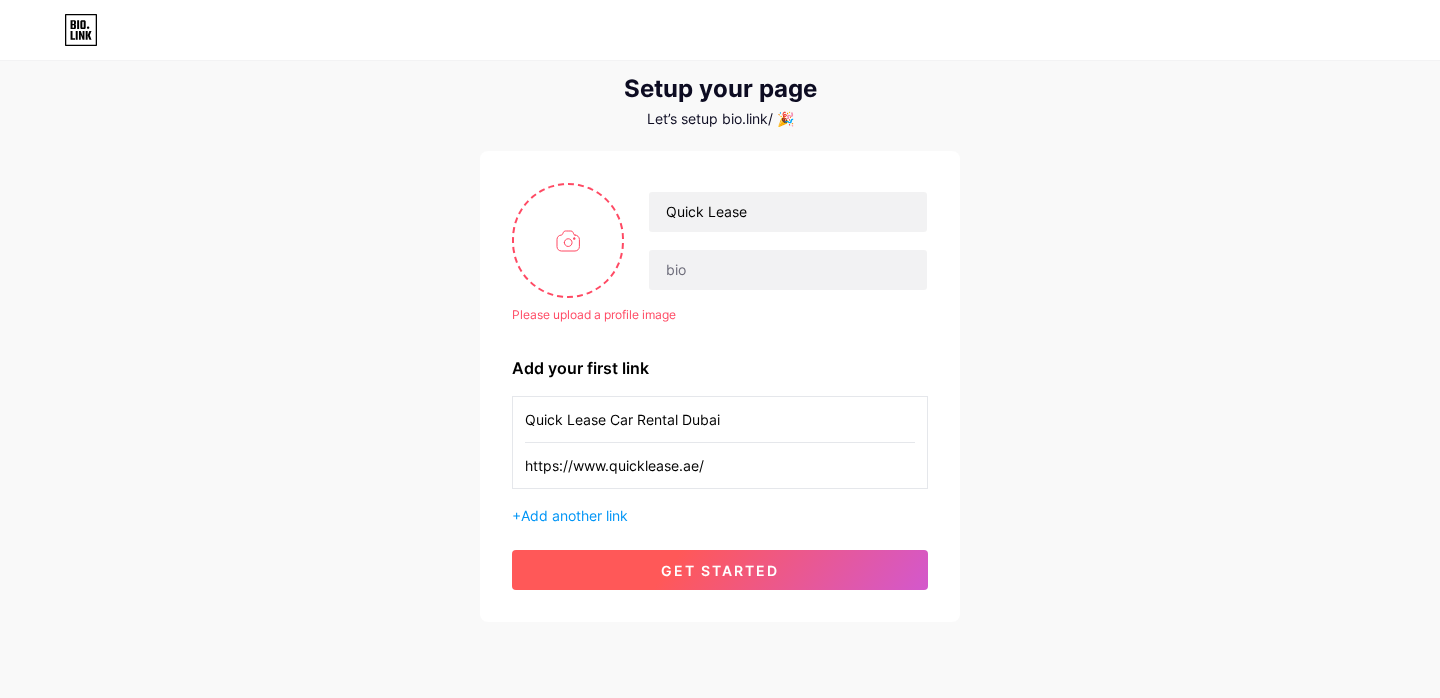 click on "get started" at bounding box center (720, 570) 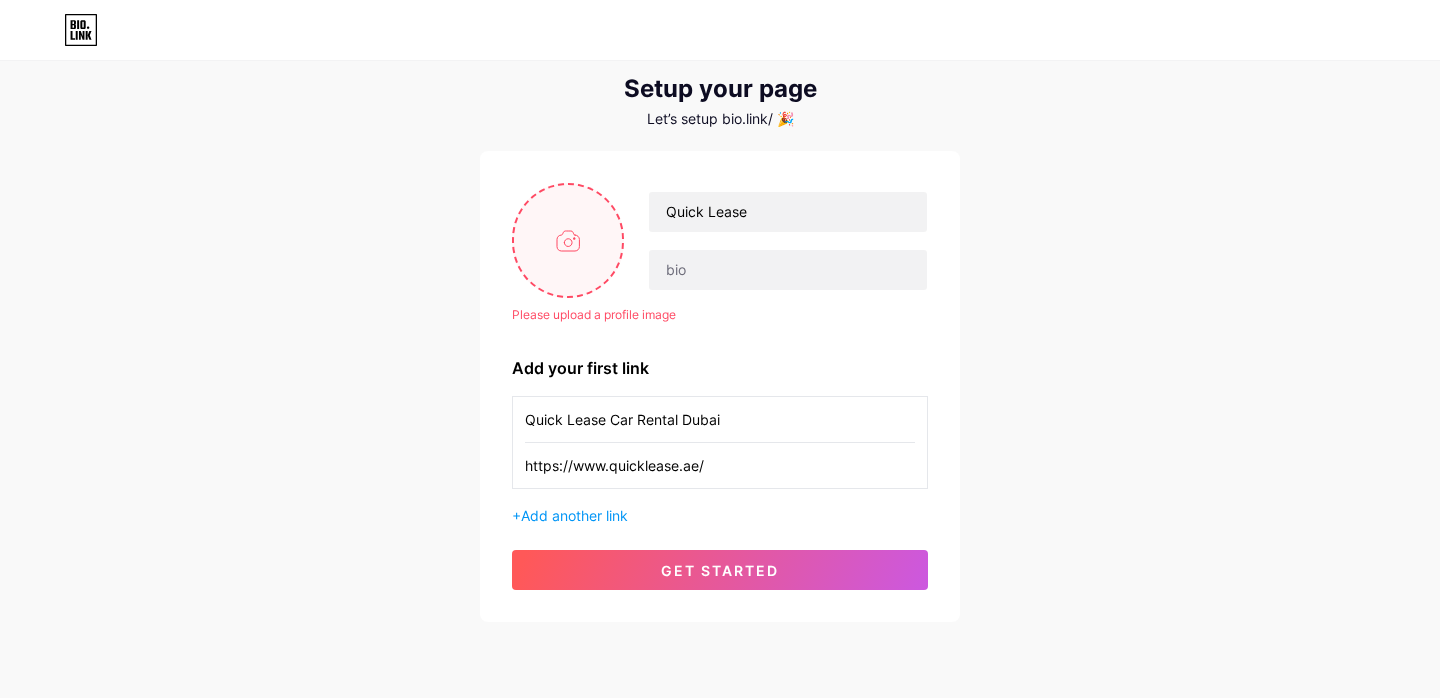 click at bounding box center (568, 240) 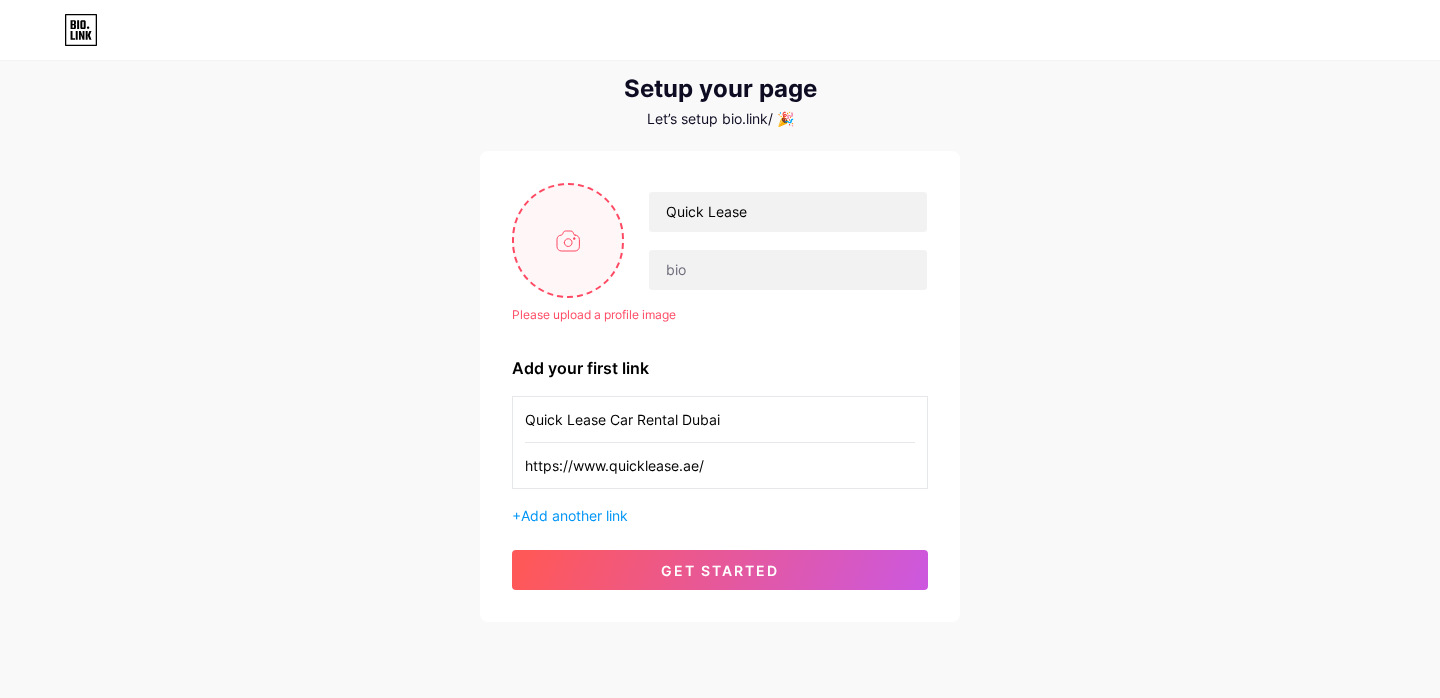 click at bounding box center (568, 240) 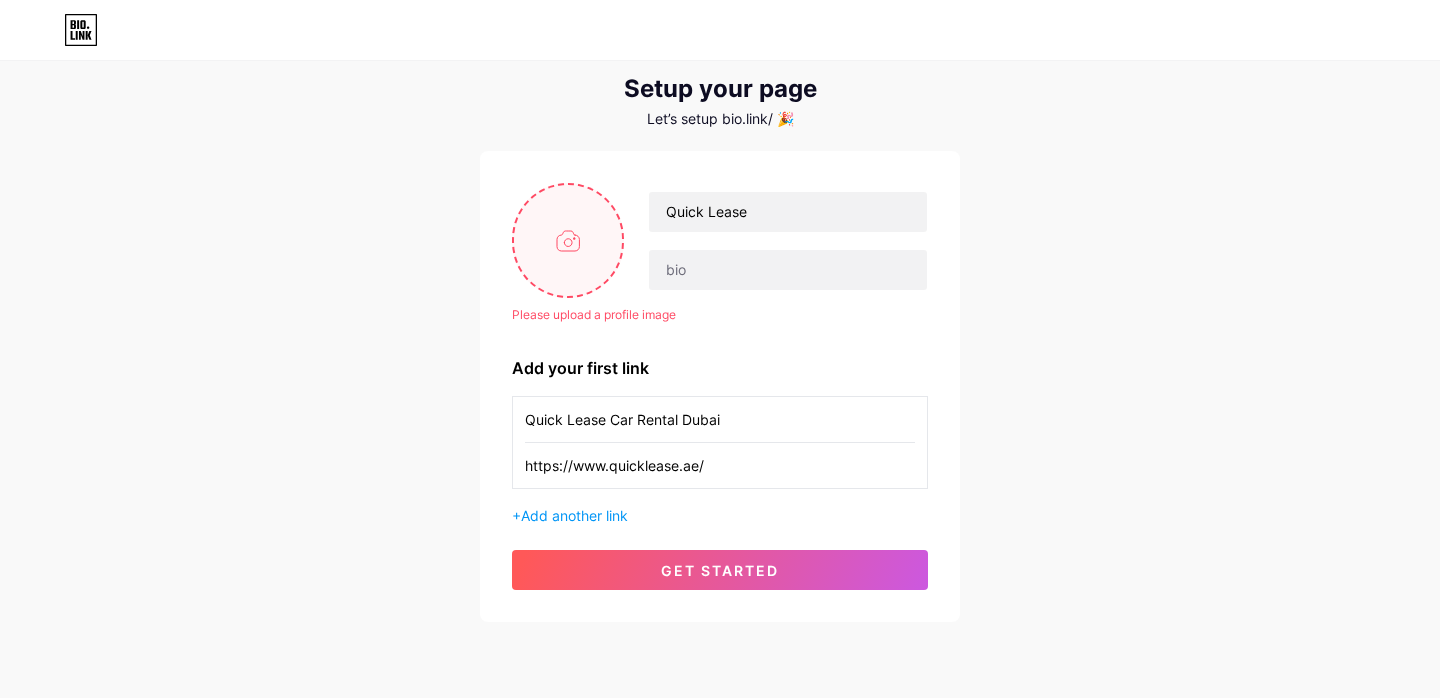 type on "C:\fakepath\[FILENAME].jpg" 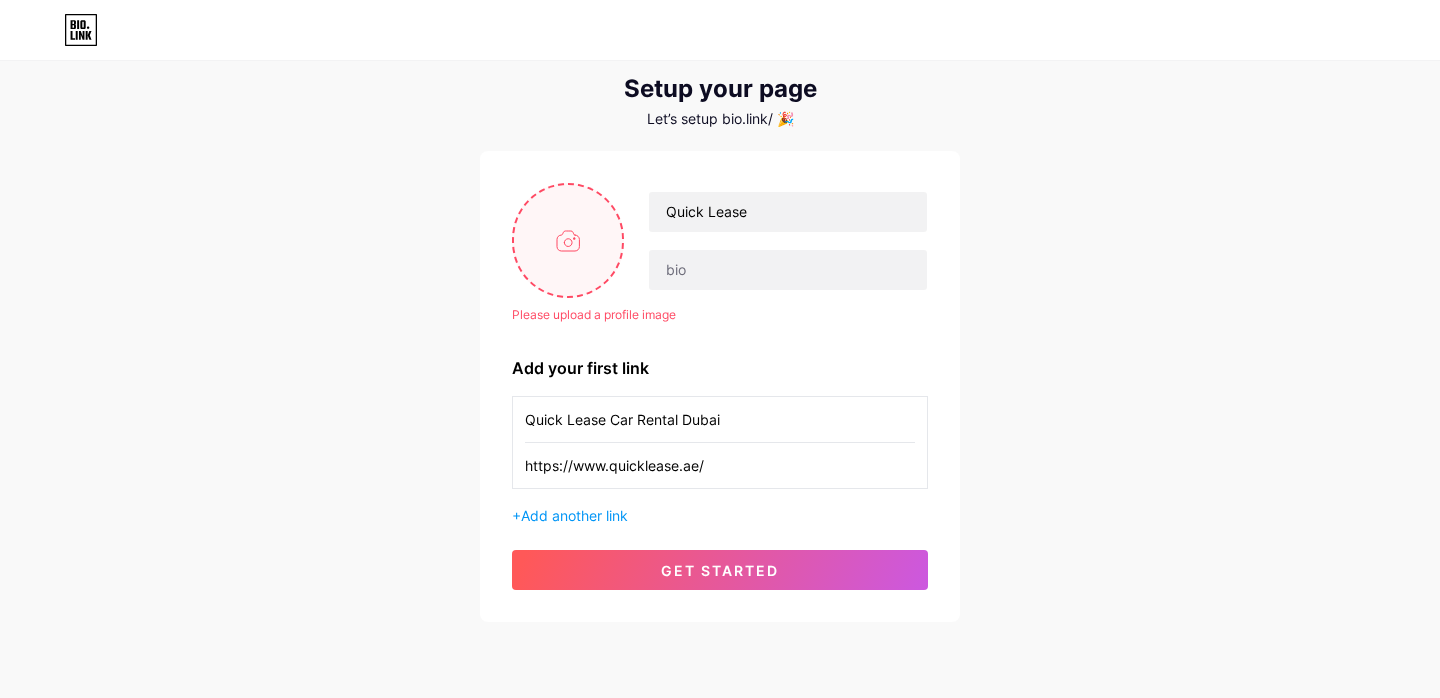 click at bounding box center (568, 240) 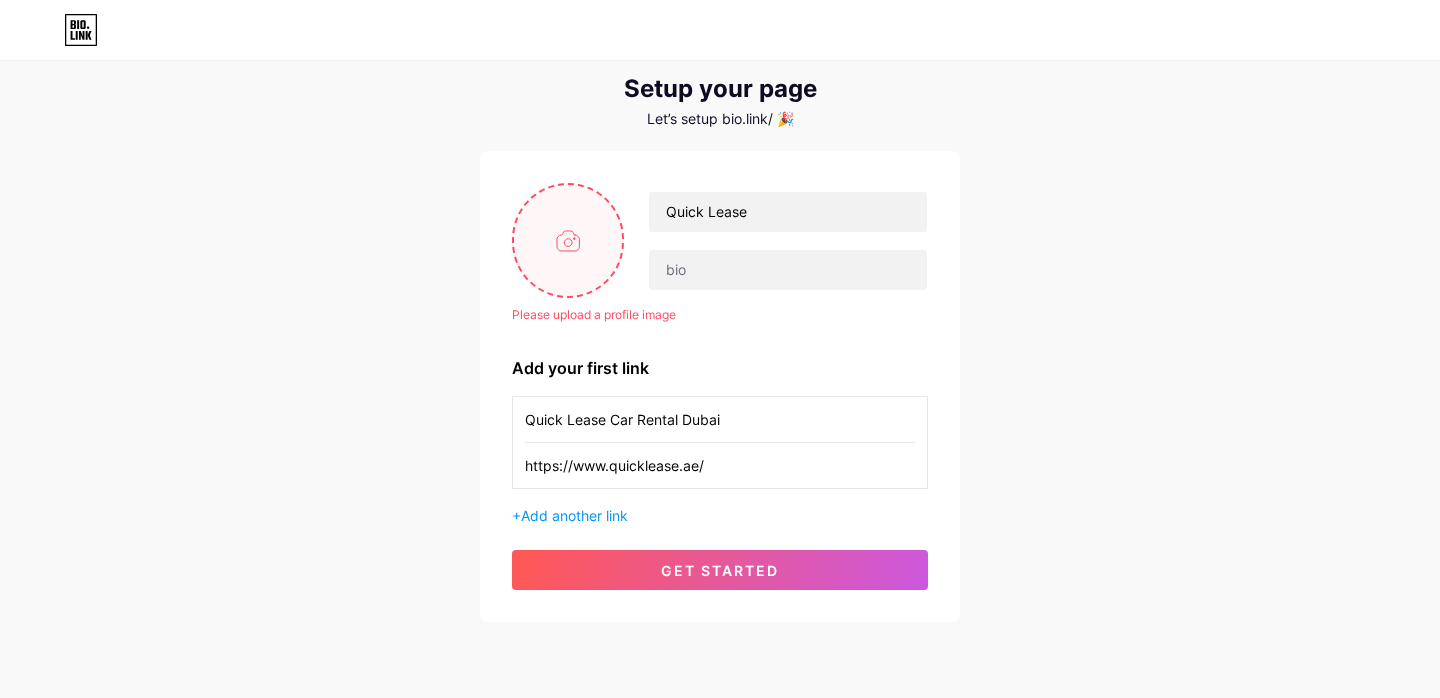 type on "C:\fakepath\[FILENAME].png" 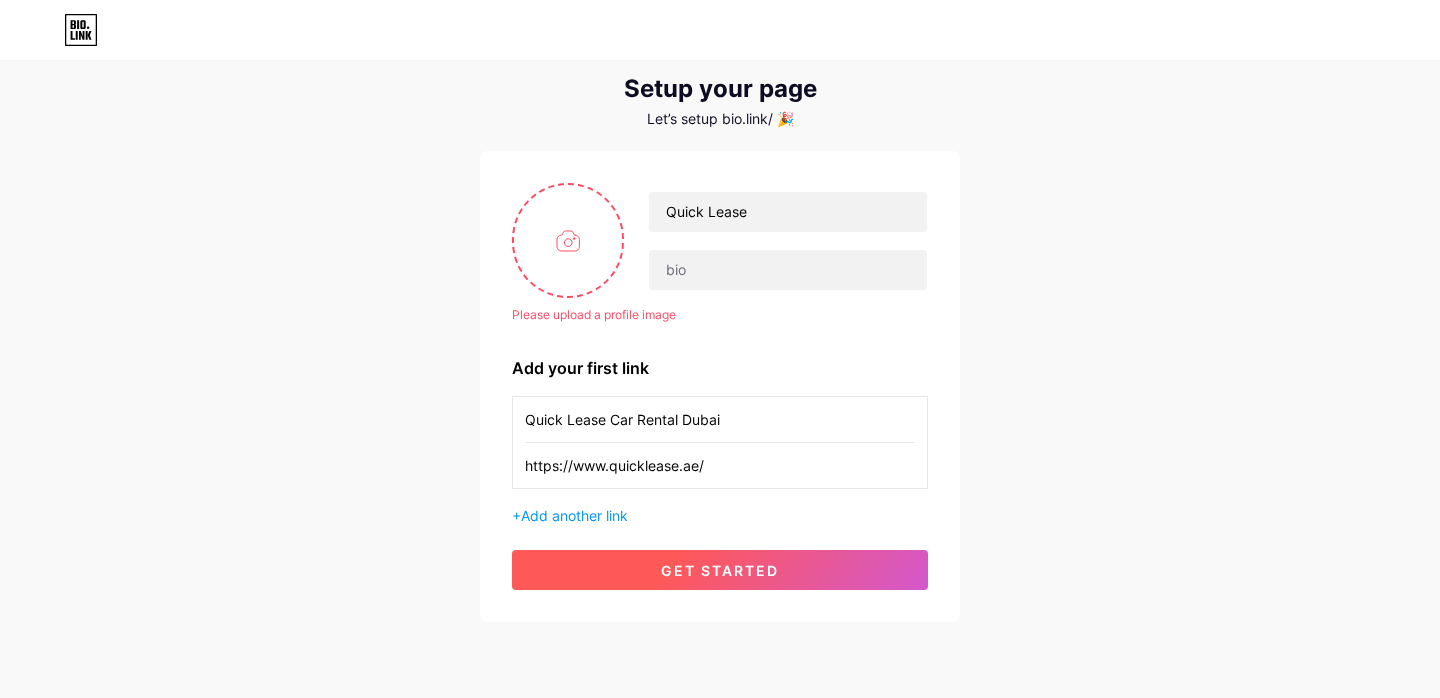 click on "get started" at bounding box center [720, 570] 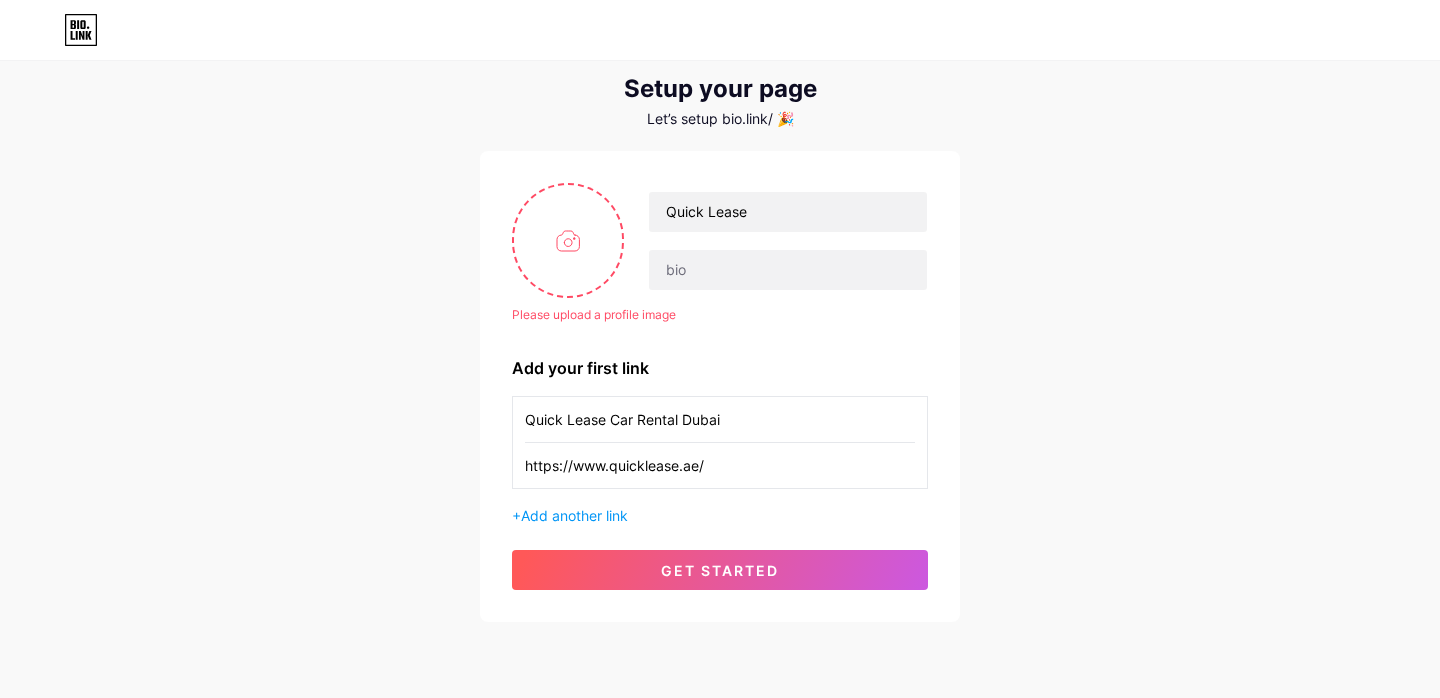 type 